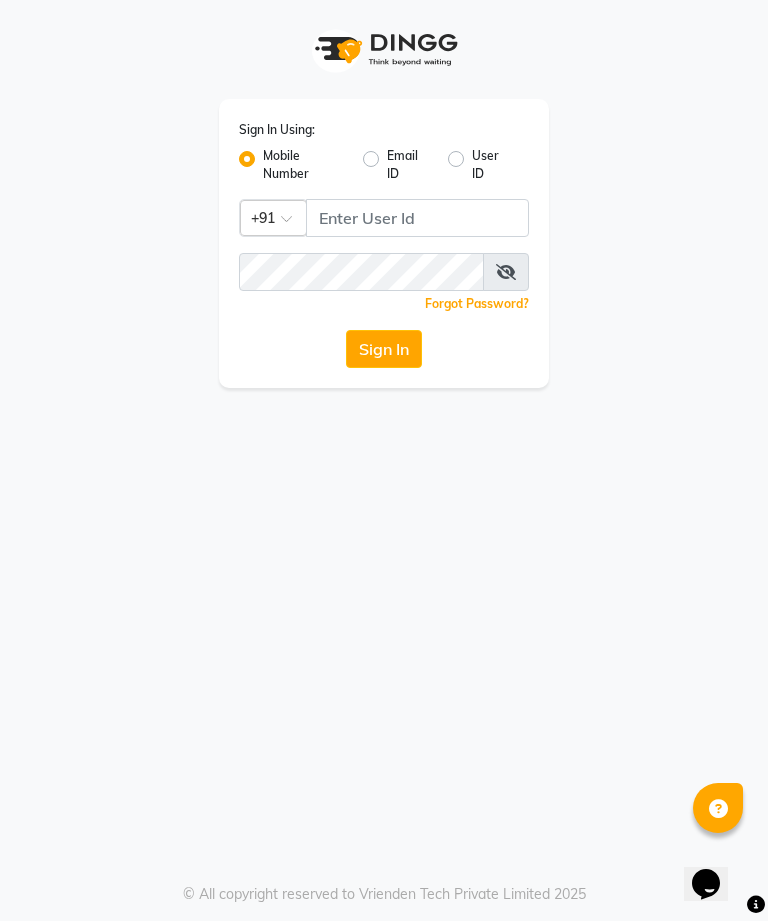 scroll, scrollTop: 0, scrollLeft: 0, axis: both 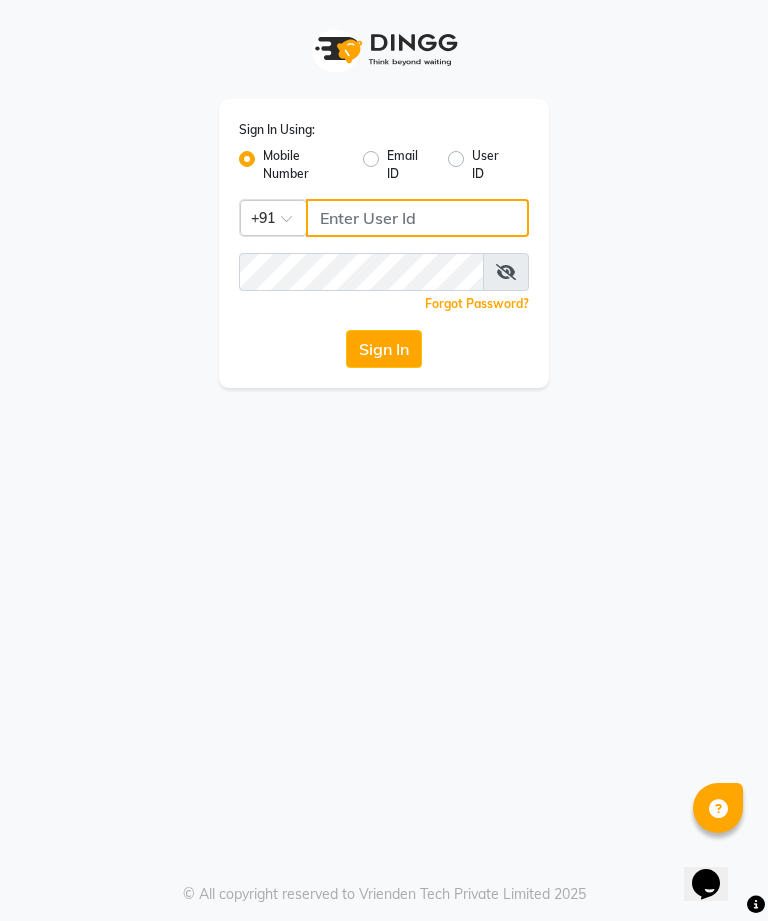 click 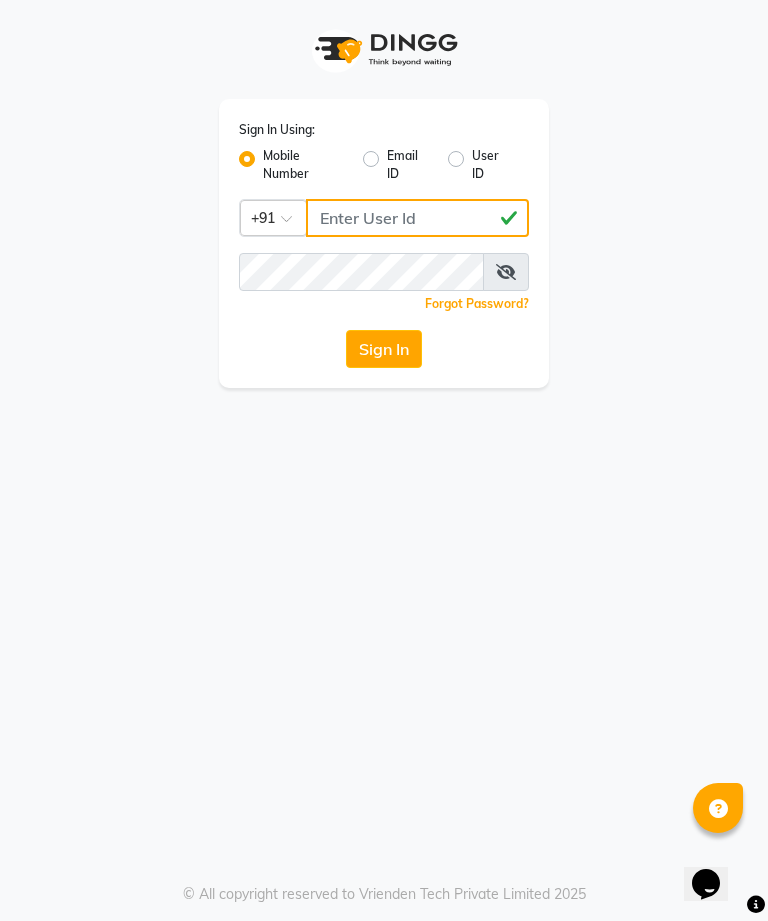 type on "[PHONE]" 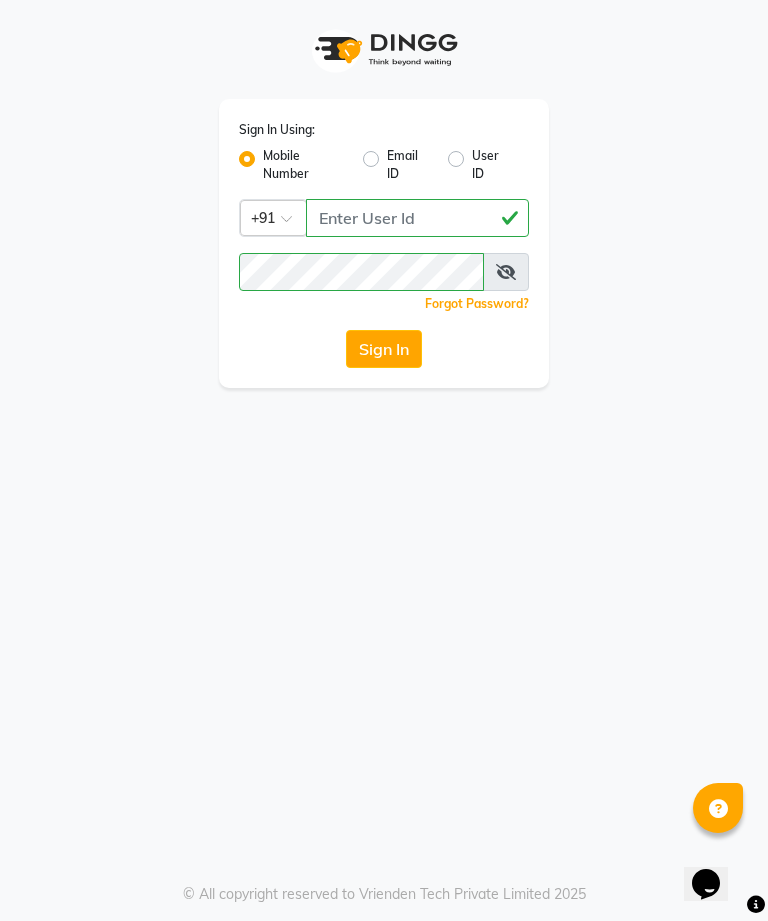click at bounding box center [506, 272] 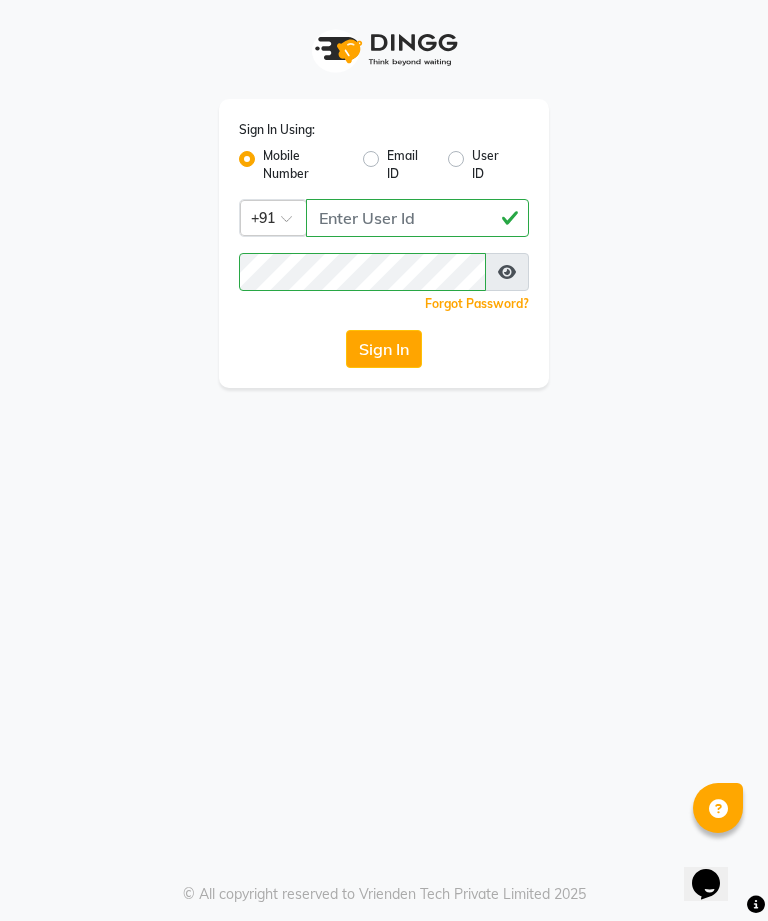 click on "Sign In" 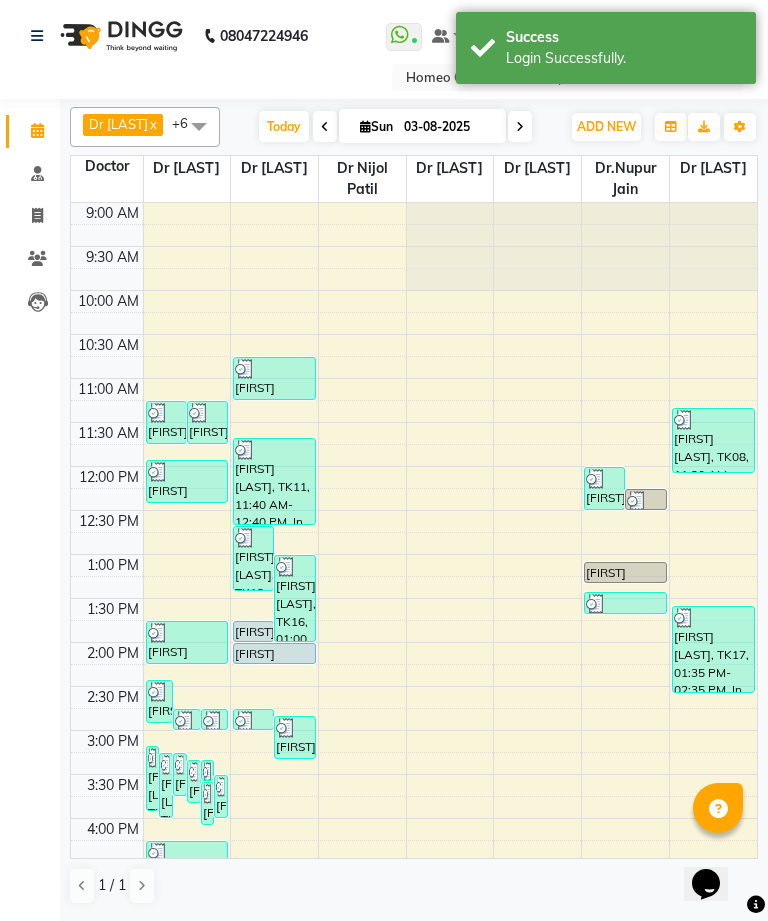 click 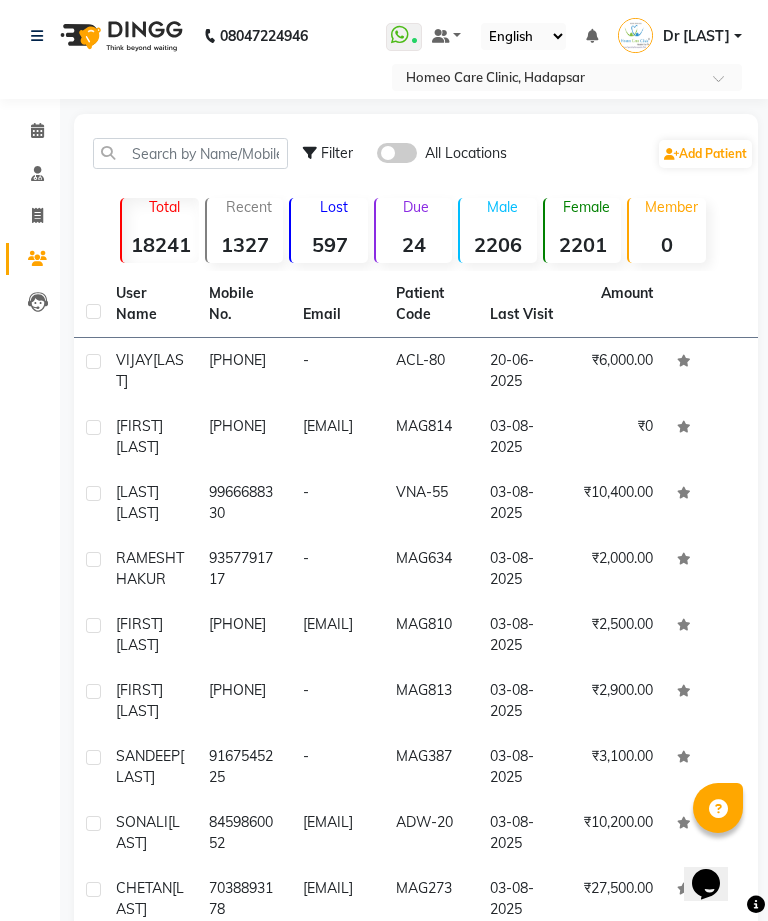 click on "[FIRST] [LAST]" 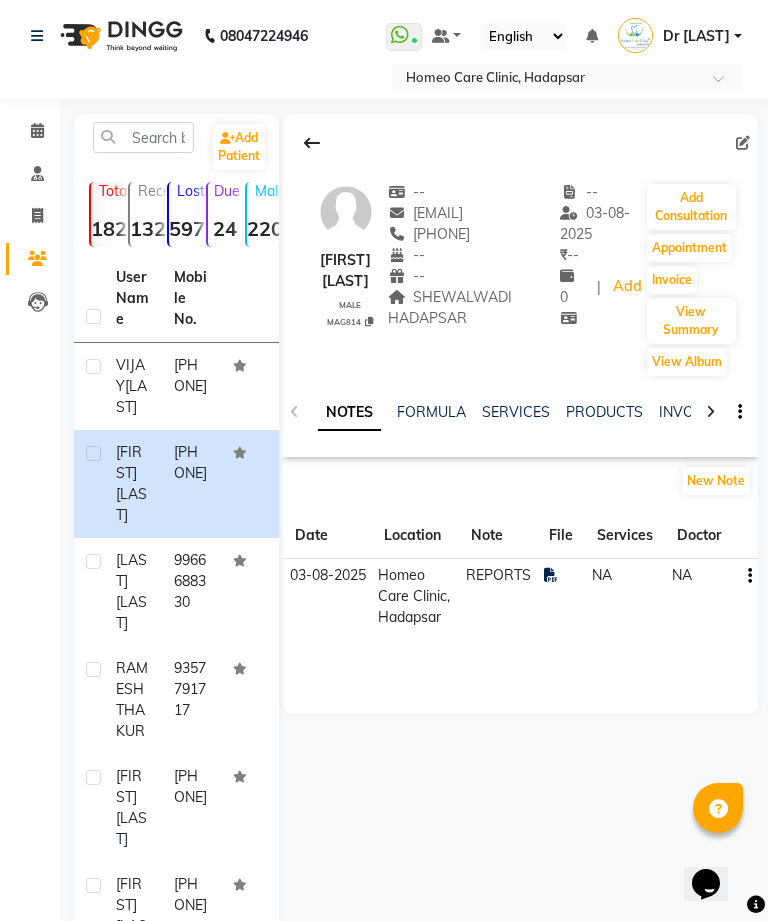 click 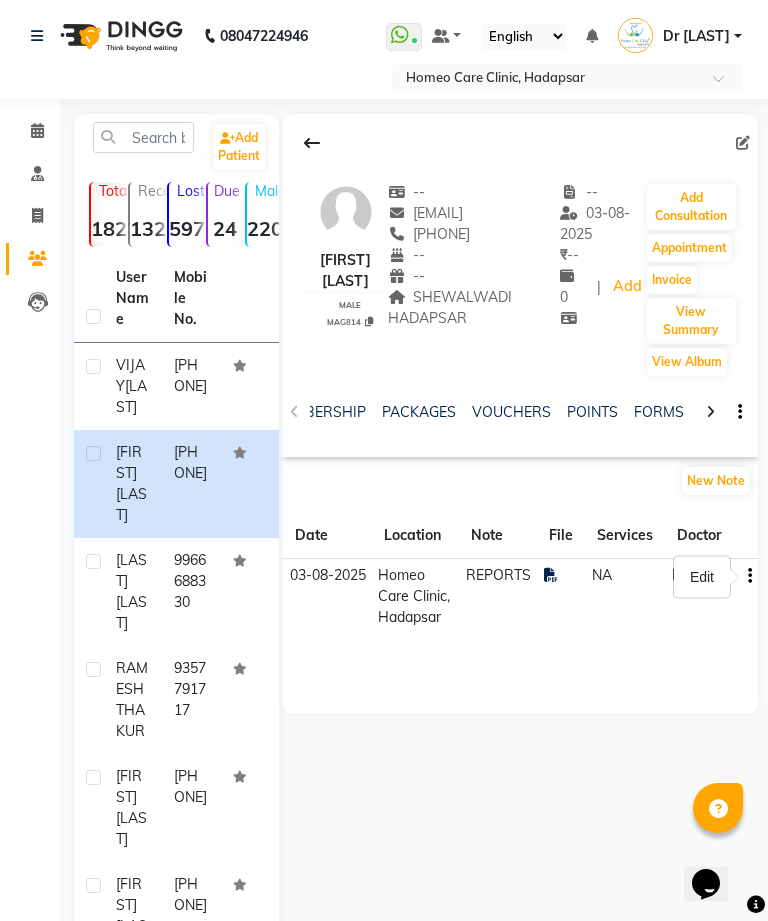 click on "FORMS" 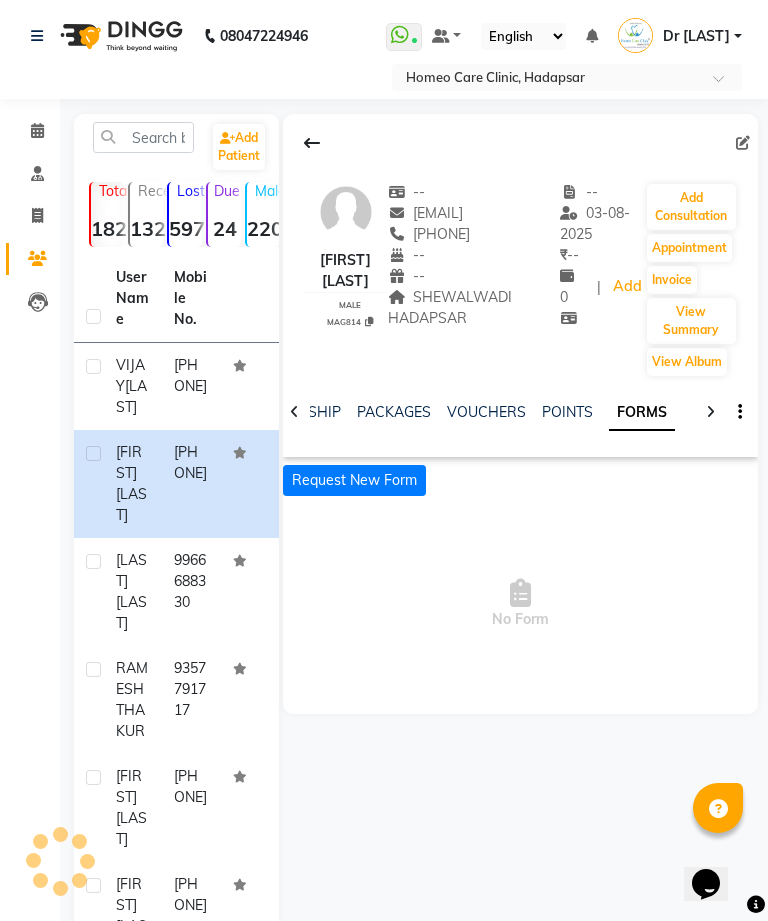 scroll, scrollTop: 0, scrollLeft: 444, axis: horizontal 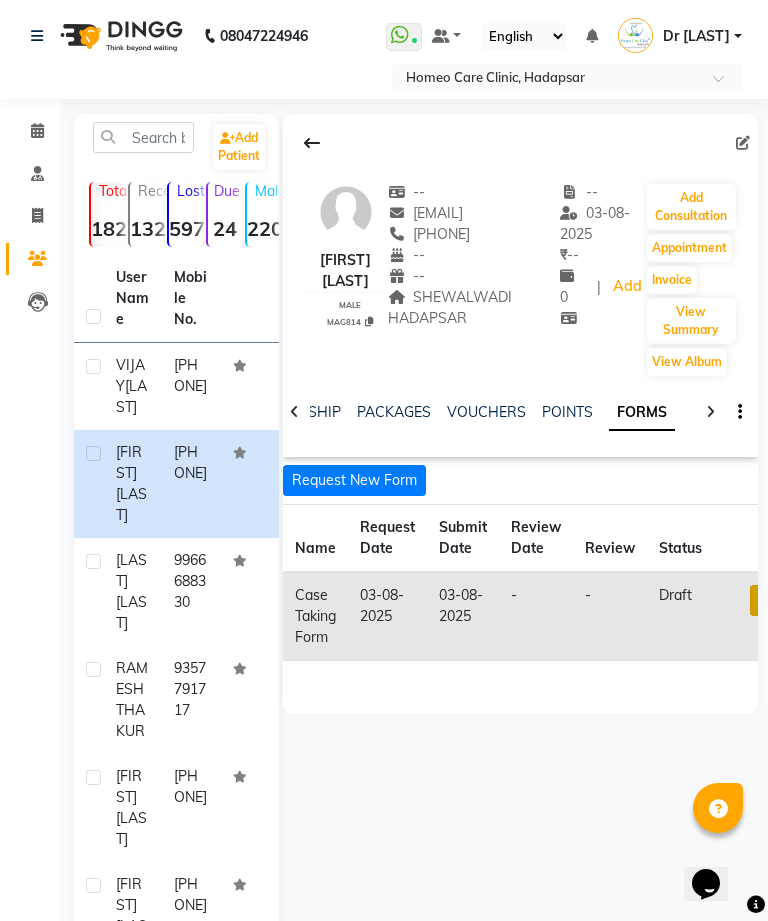 click at bounding box center [763, 600] 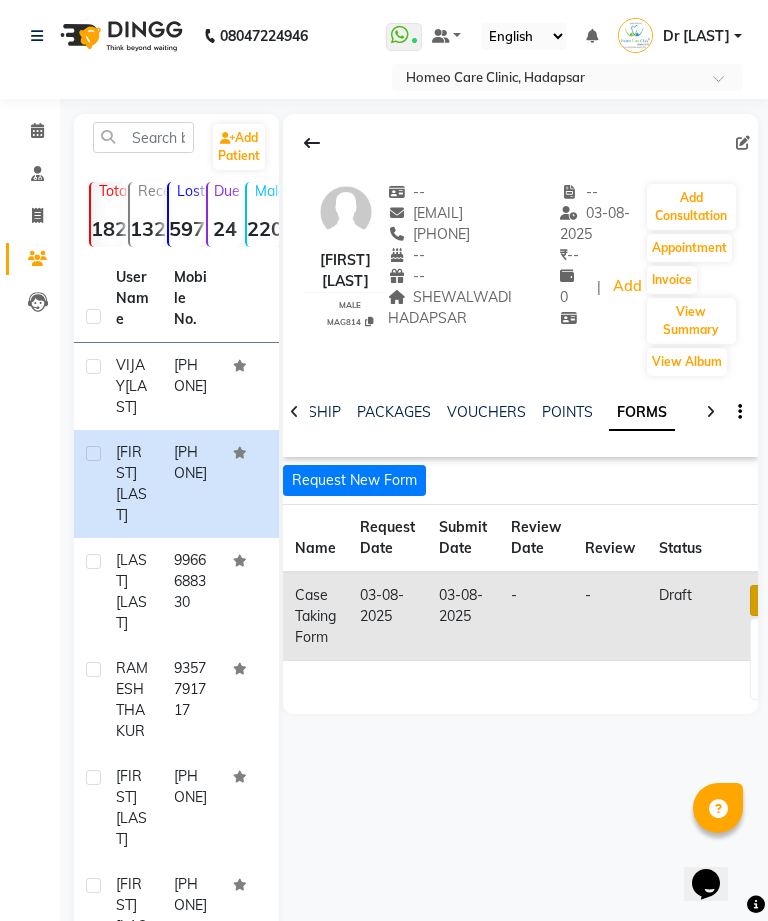 scroll, scrollTop: 0, scrollLeft: 17, axis: horizontal 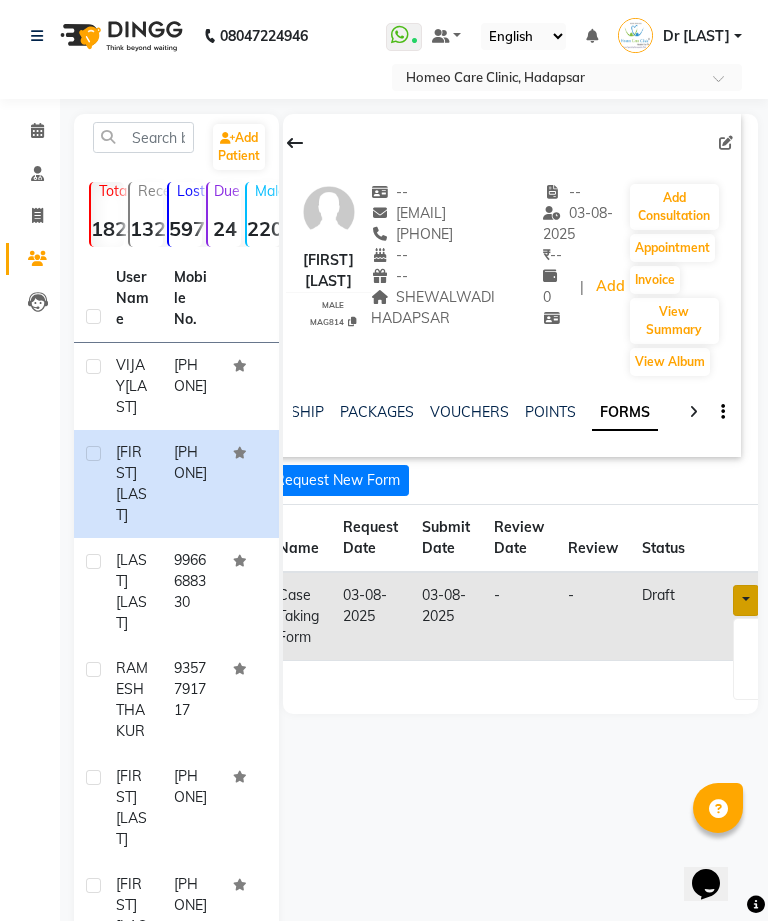 click on "Open in staff mode" 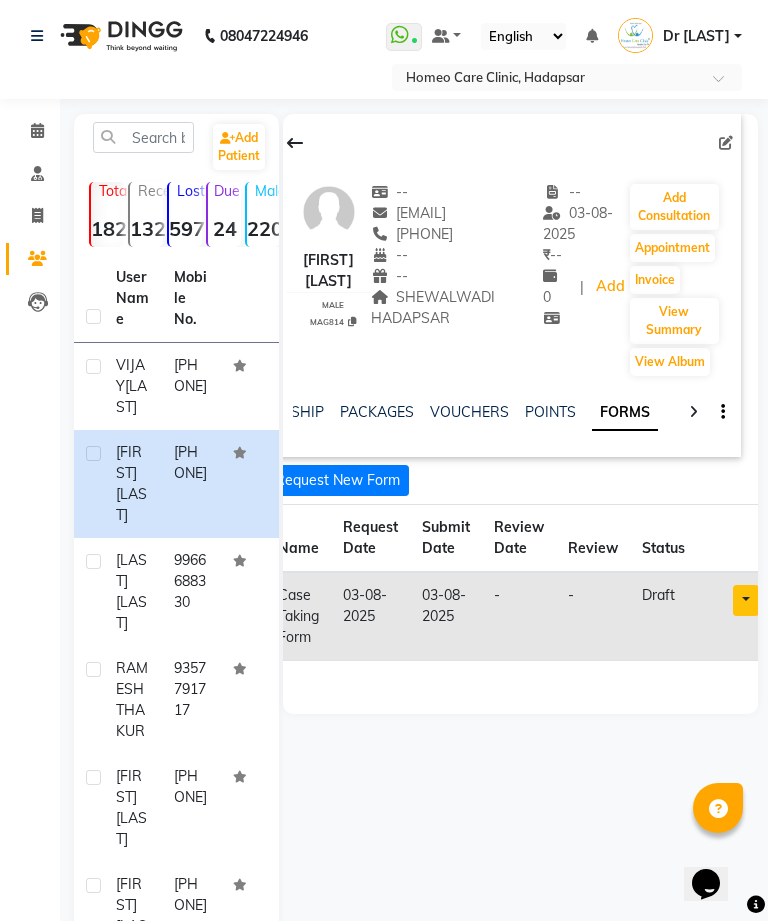 scroll, scrollTop: 0, scrollLeft: 444, axis: horizontal 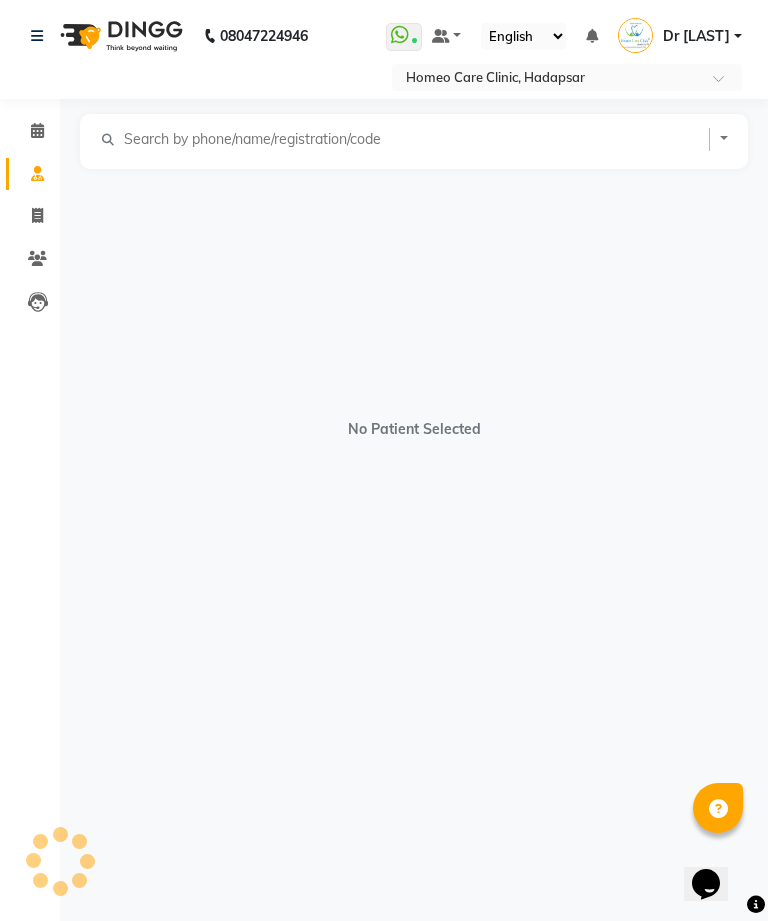 select on "male" 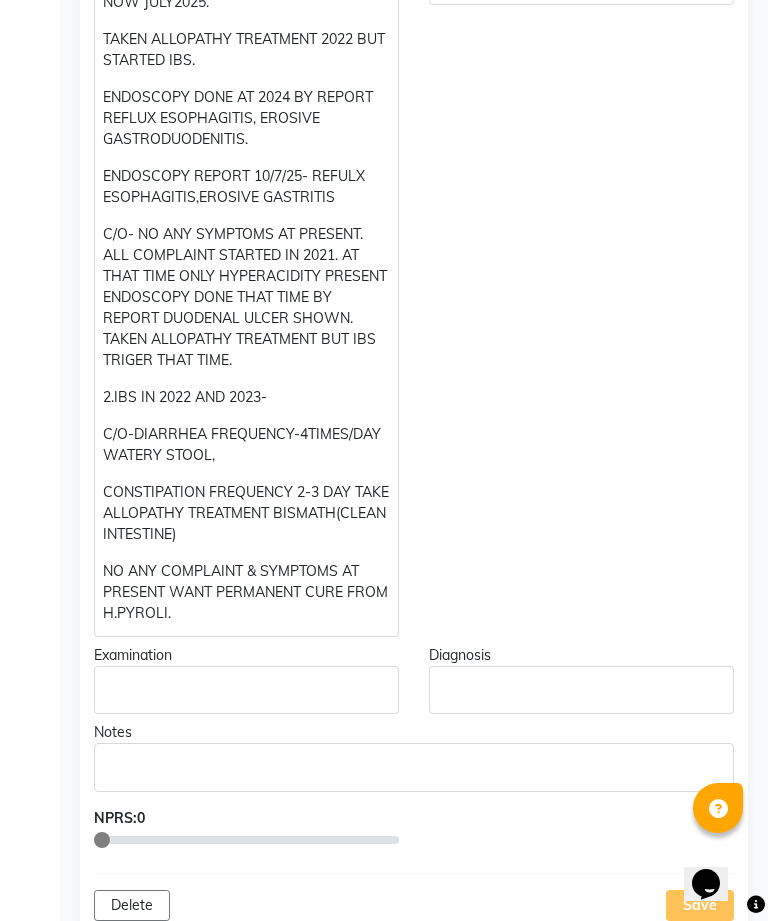 scroll, scrollTop: 578, scrollLeft: 0, axis: vertical 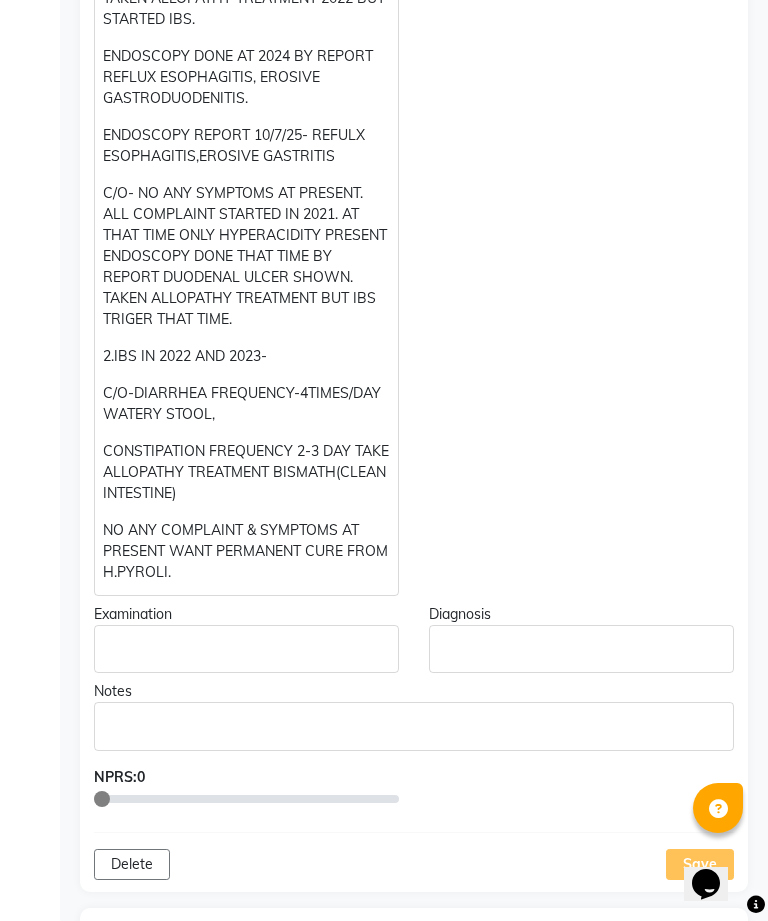 click on "NO ANY COMPLAINT & SYMPTOMS AT PRESENT WANT PERMANENT CURE FROM H.PYROLI." 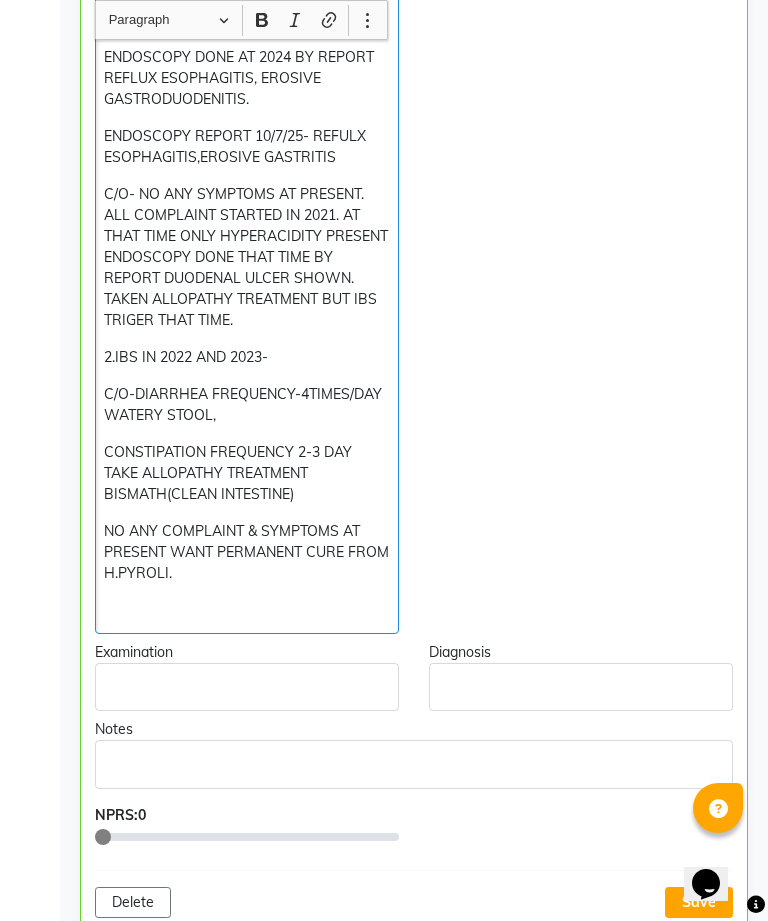 click 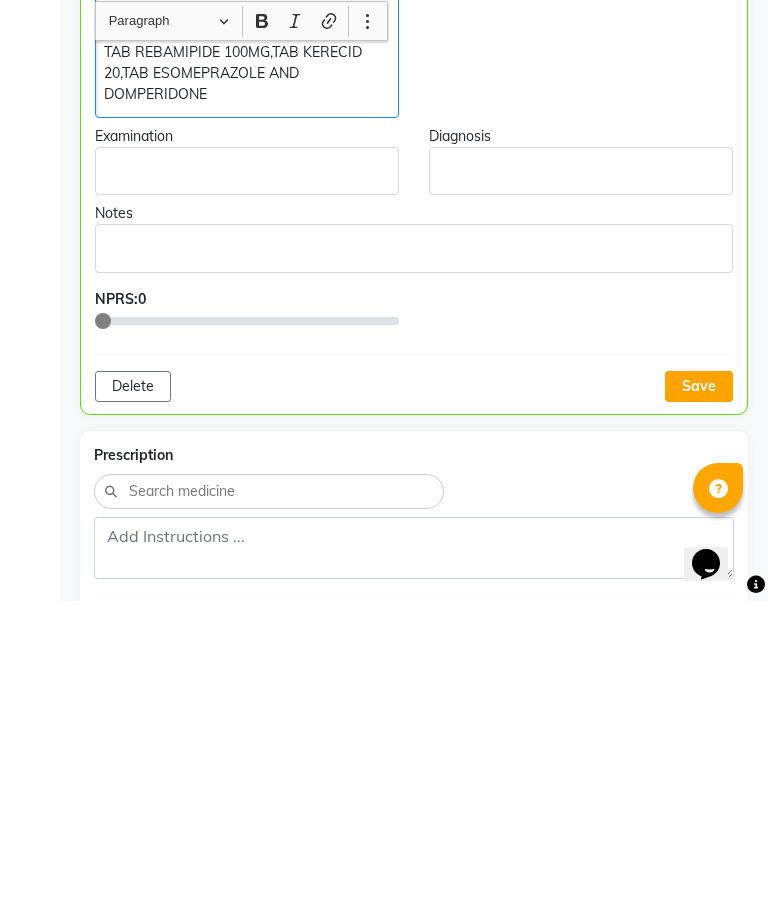click on "Save" 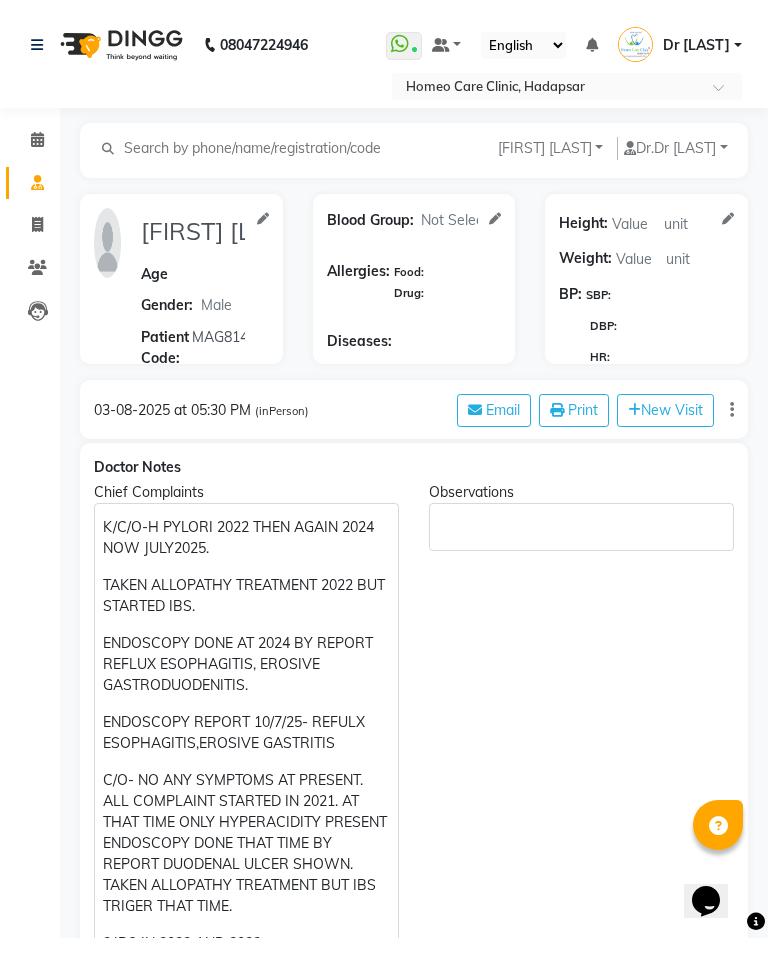 scroll, scrollTop: 4, scrollLeft: 0, axis: vertical 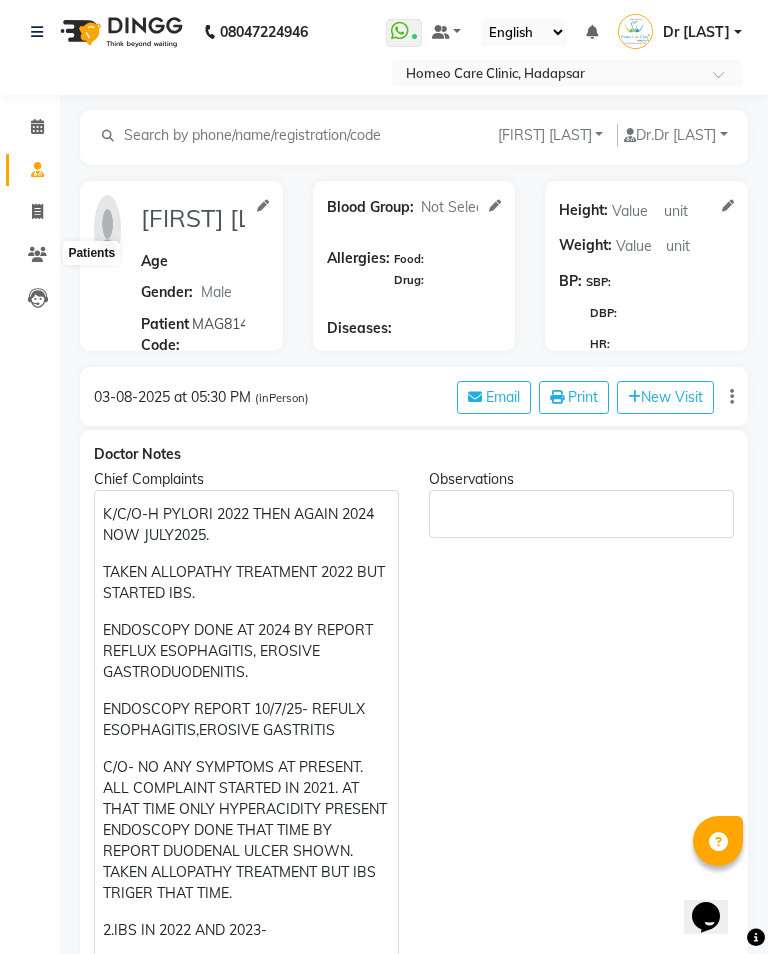 click 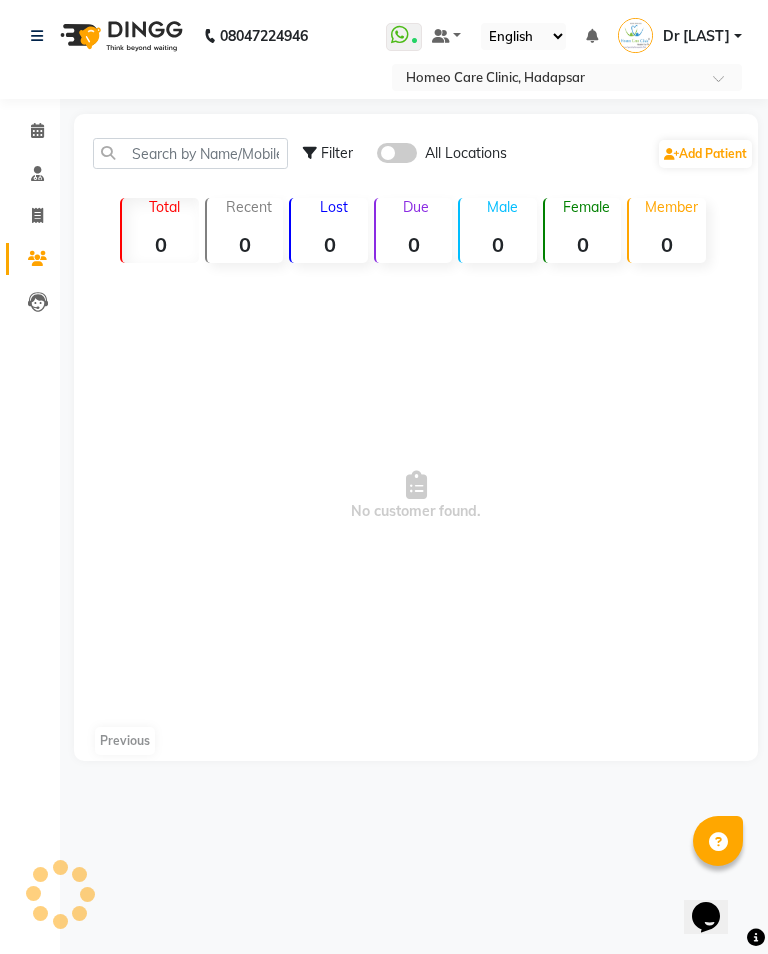scroll, scrollTop: 0, scrollLeft: 0, axis: both 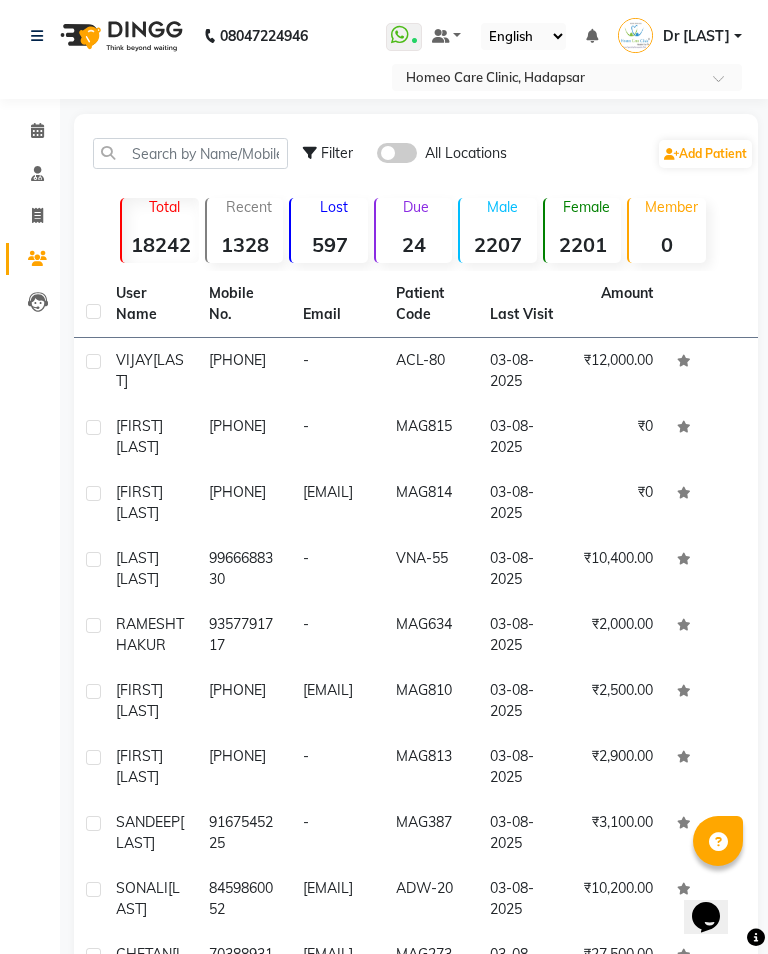 click on "₹0" 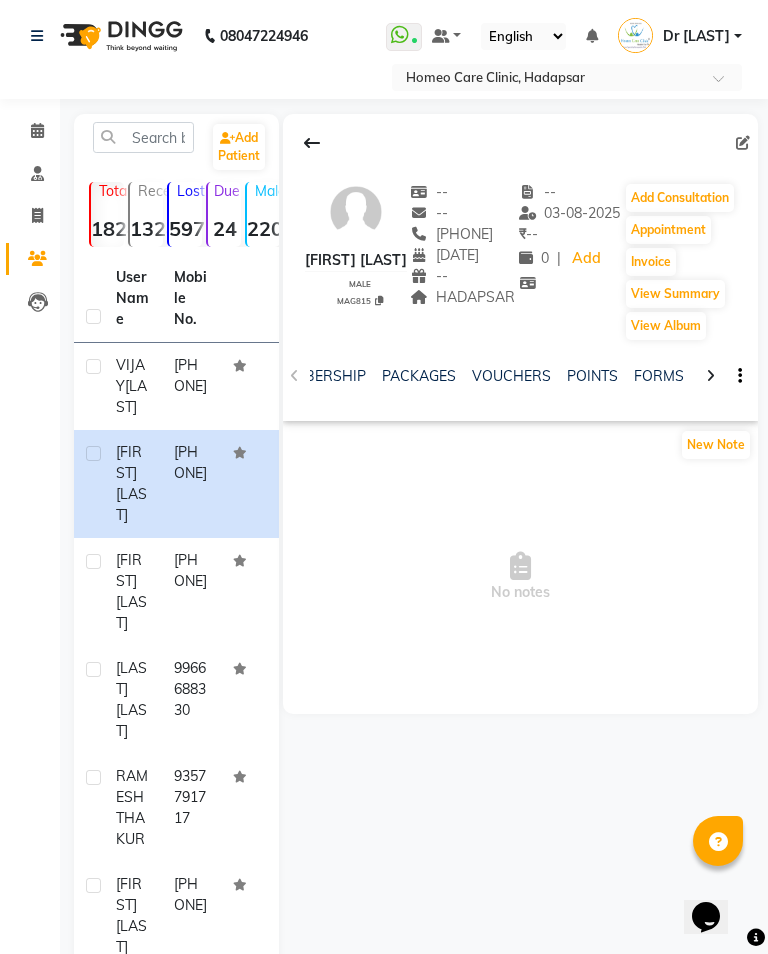 click on "FORMS" 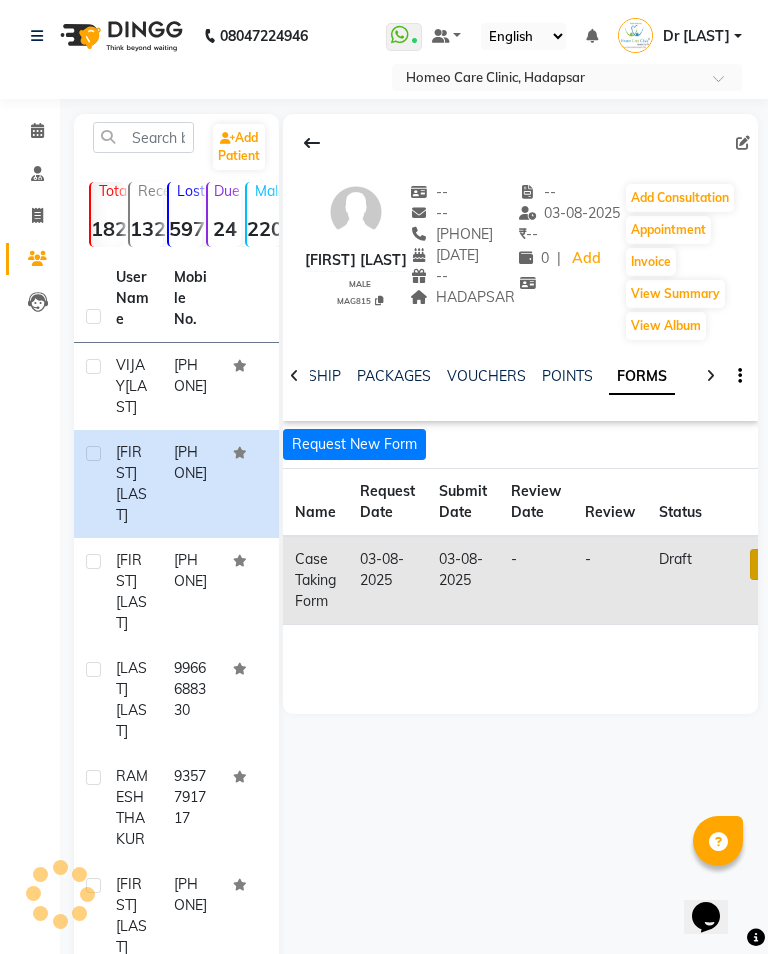 scroll, scrollTop: 0, scrollLeft: 462, axis: horizontal 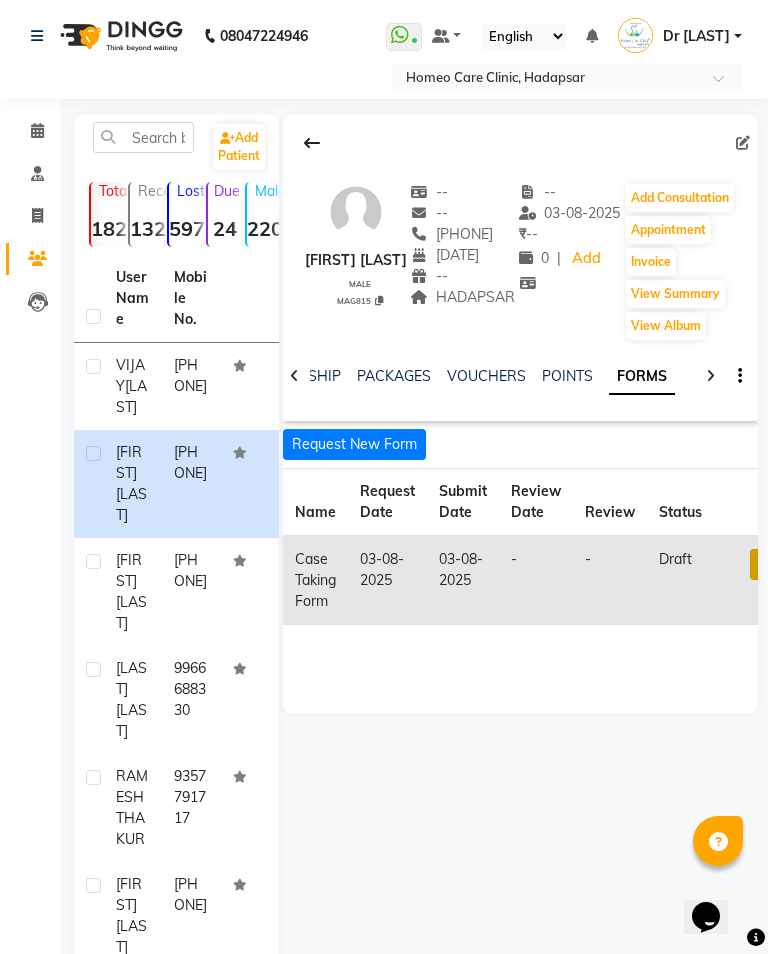 click at bounding box center [763, 564] 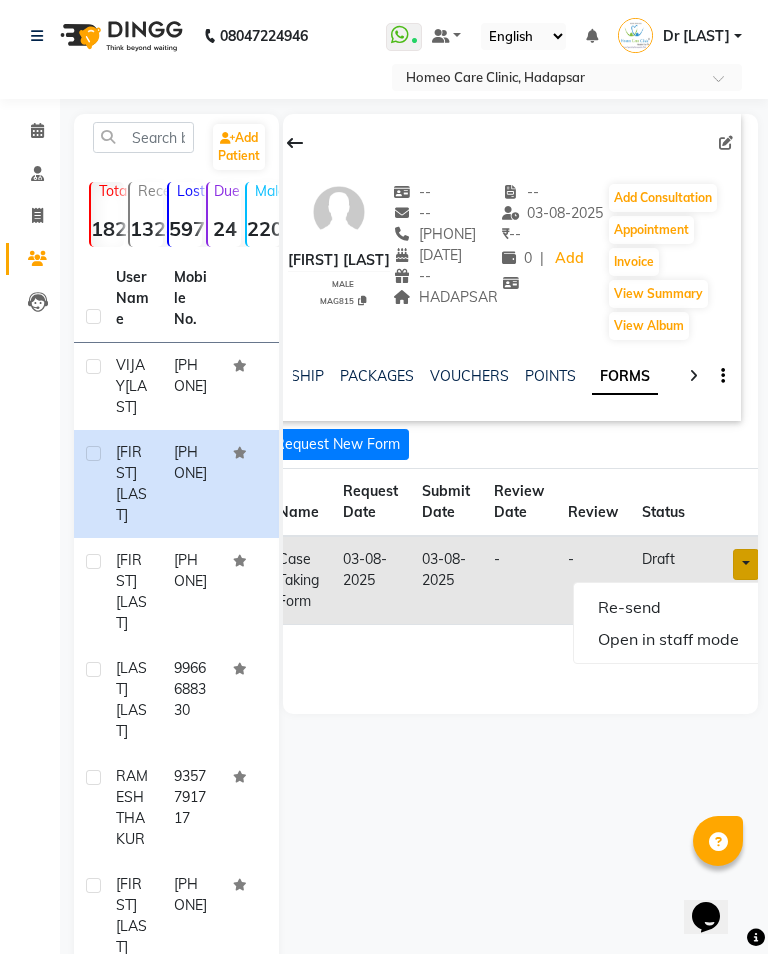 click on "Open in staff mode" 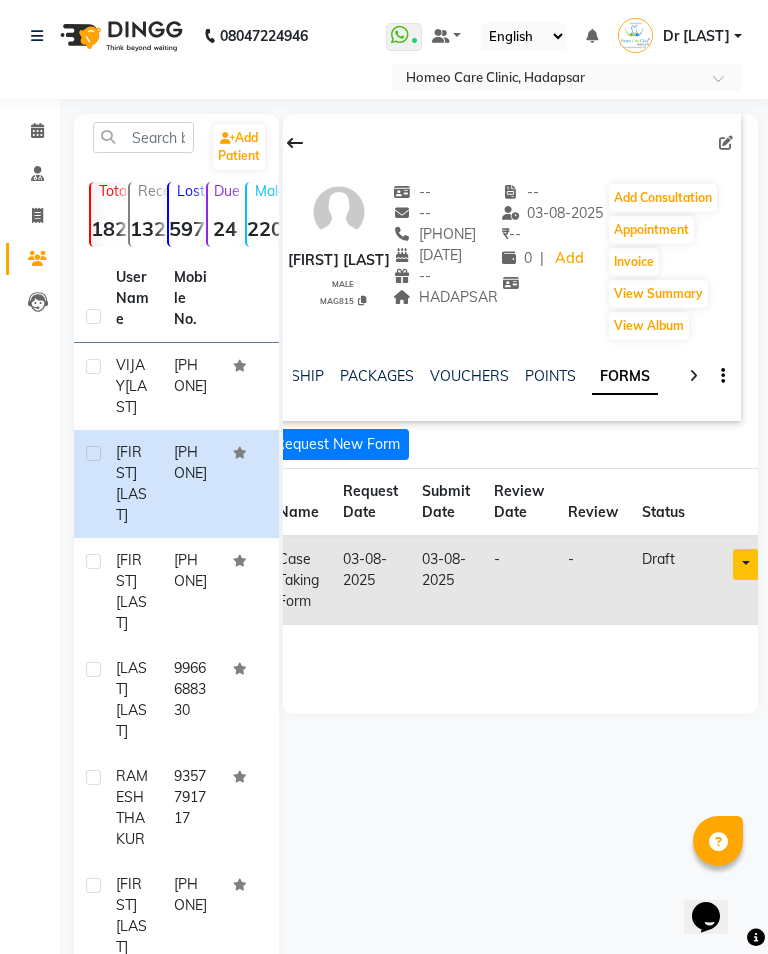 scroll, scrollTop: 0, scrollLeft: 462, axis: horizontal 